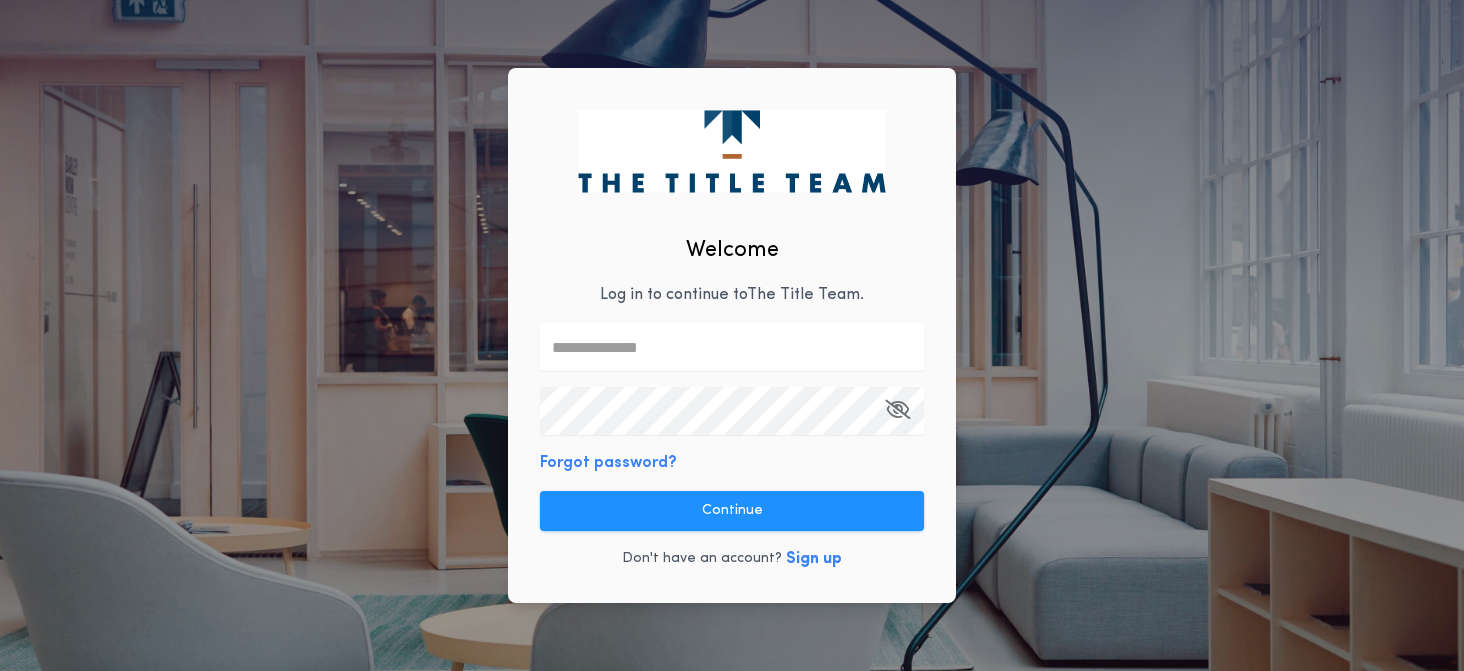 type on "**********" 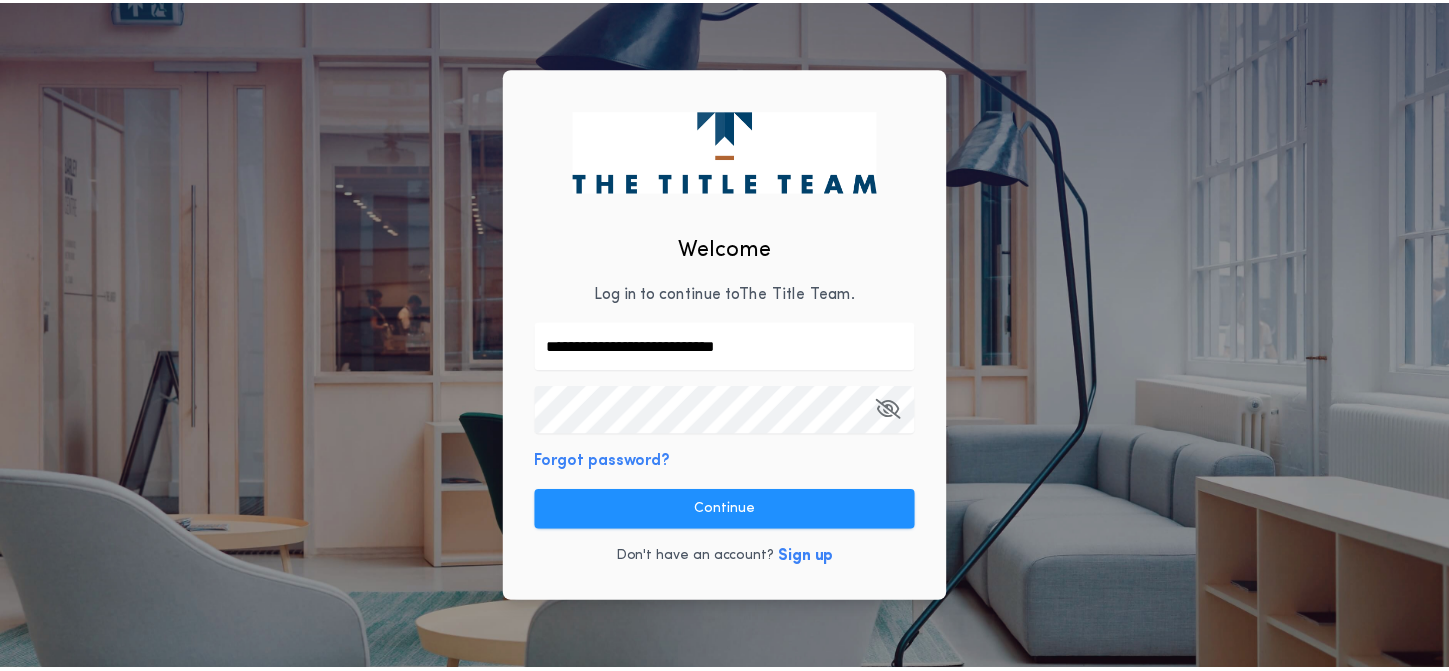scroll, scrollTop: 0, scrollLeft: 0, axis: both 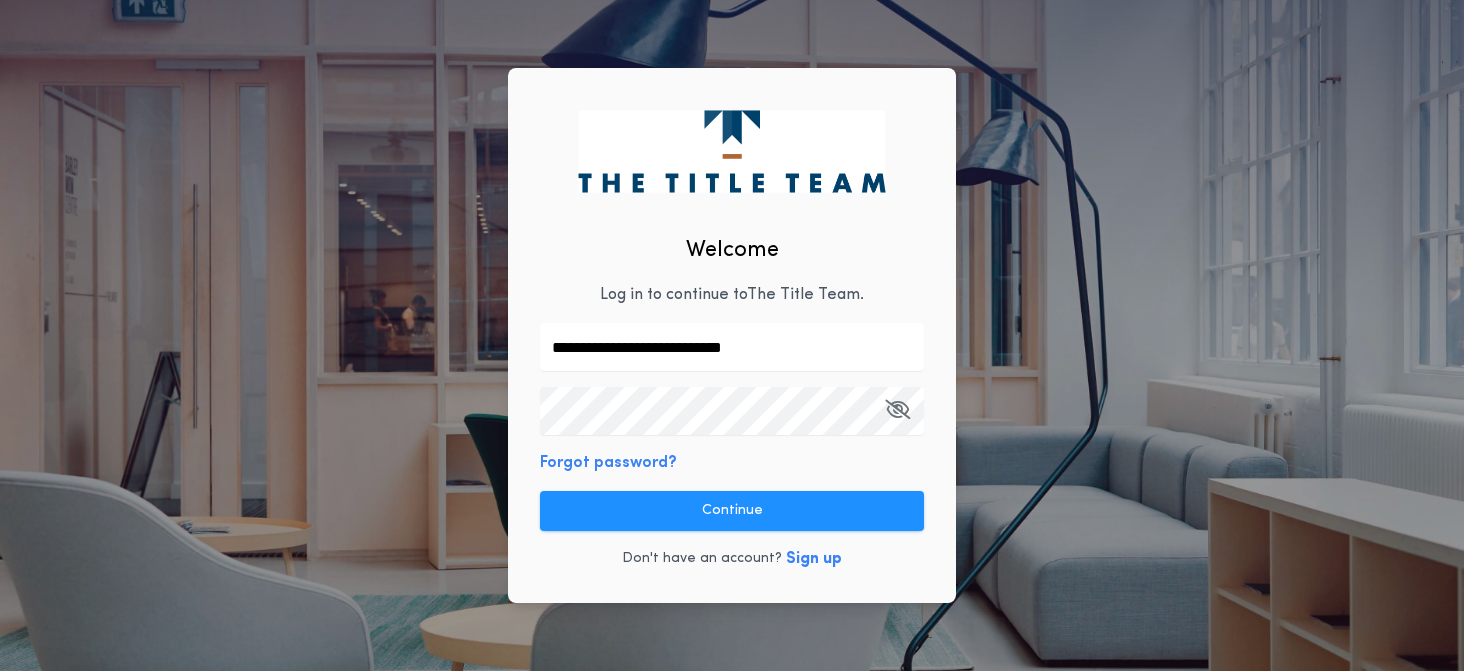 click on "**********" at bounding box center (732, 336) 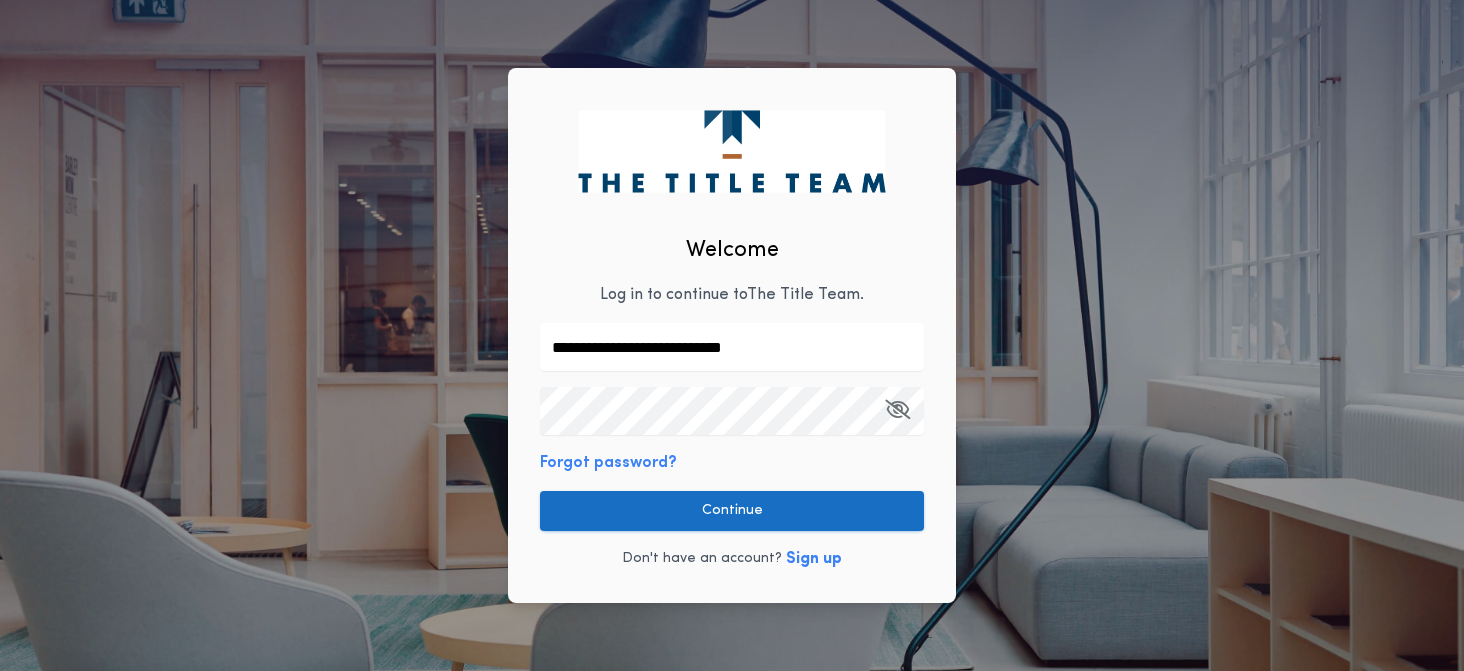 click on "Continue" at bounding box center (732, 511) 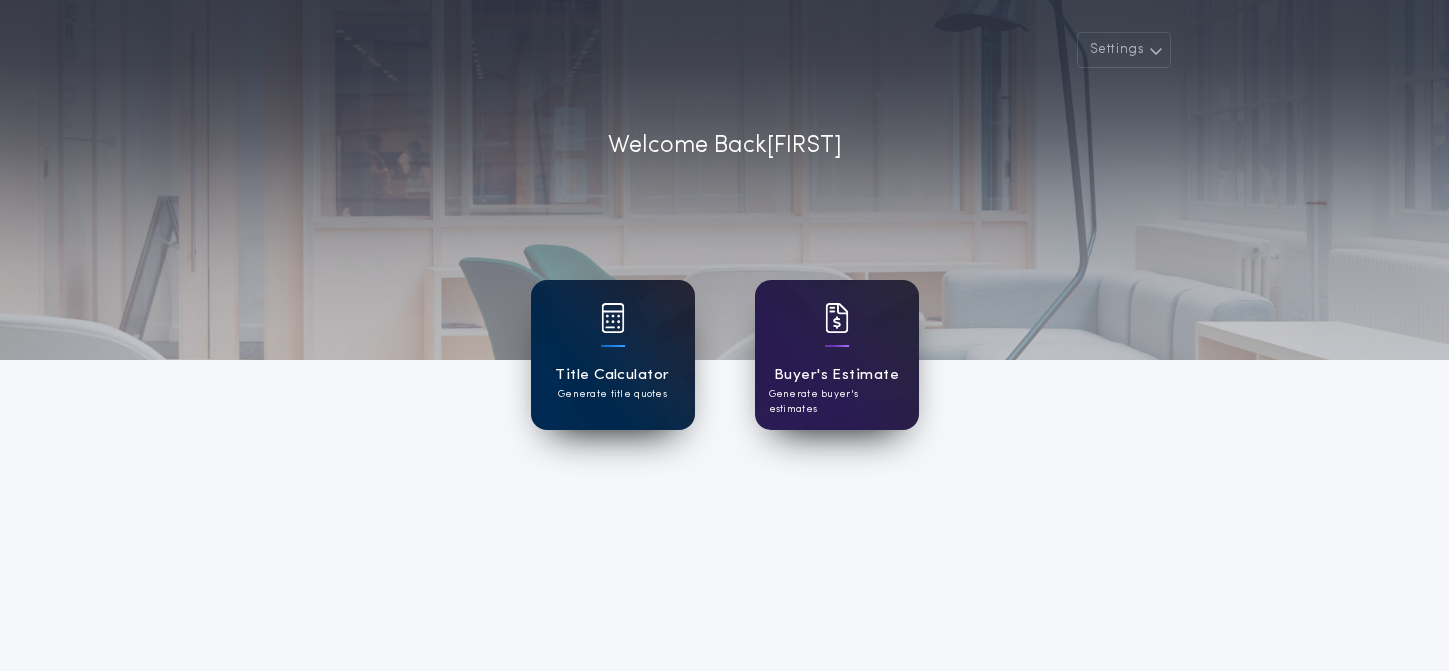 click on "Generate title quotes" at bounding box center (612, 394) 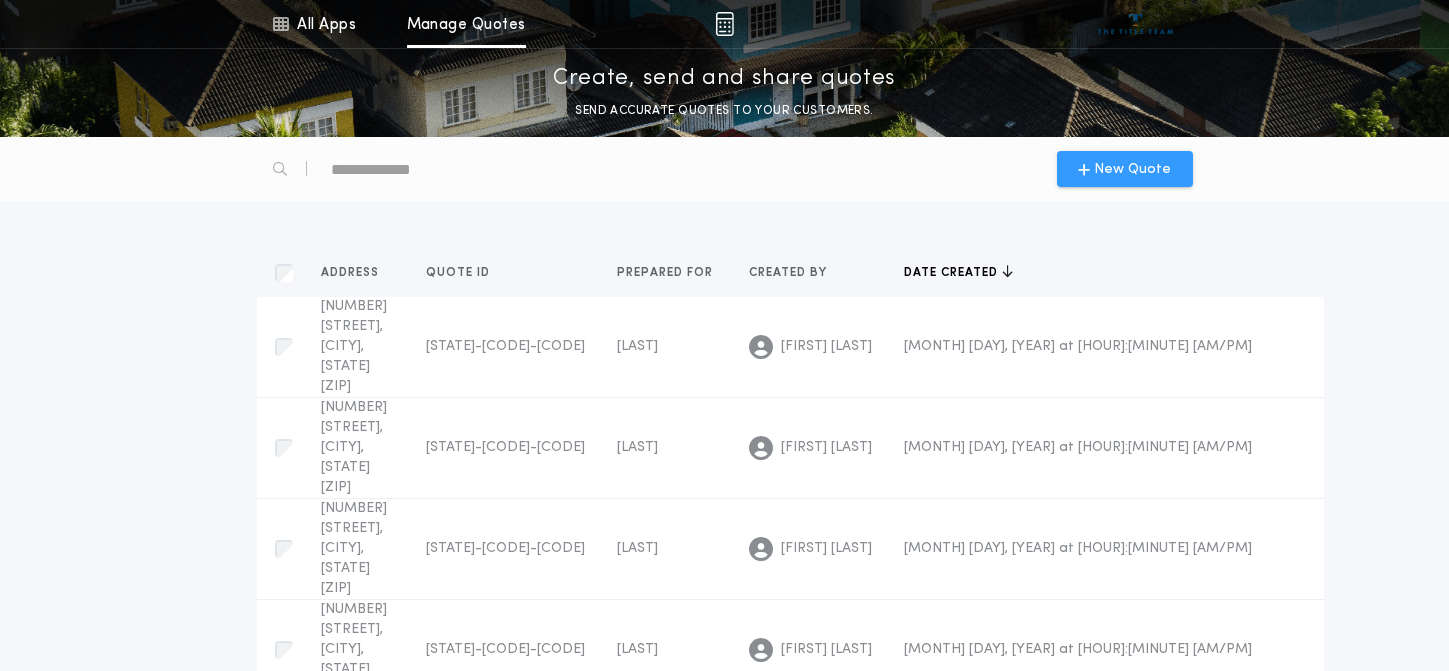 click on "New Quote" at bounding box center (1124, 169) 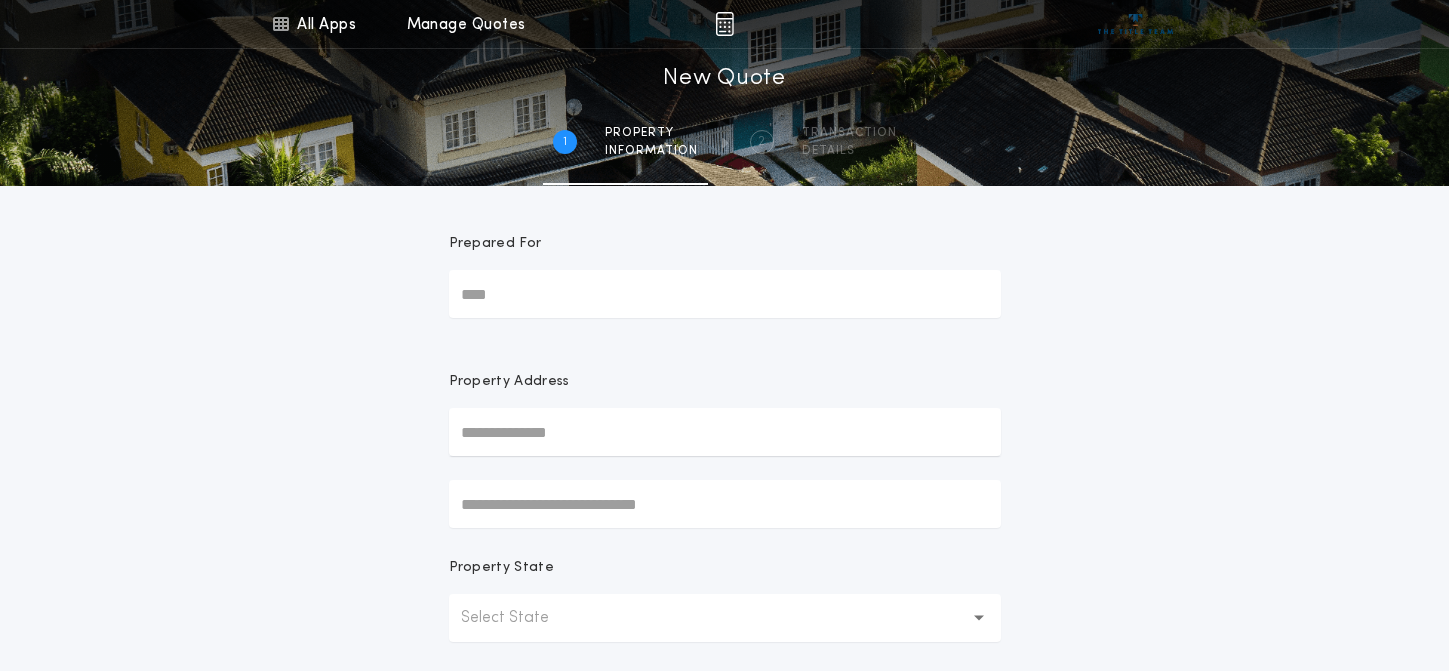click on "Prepared For" at bounding box center (725, 294) 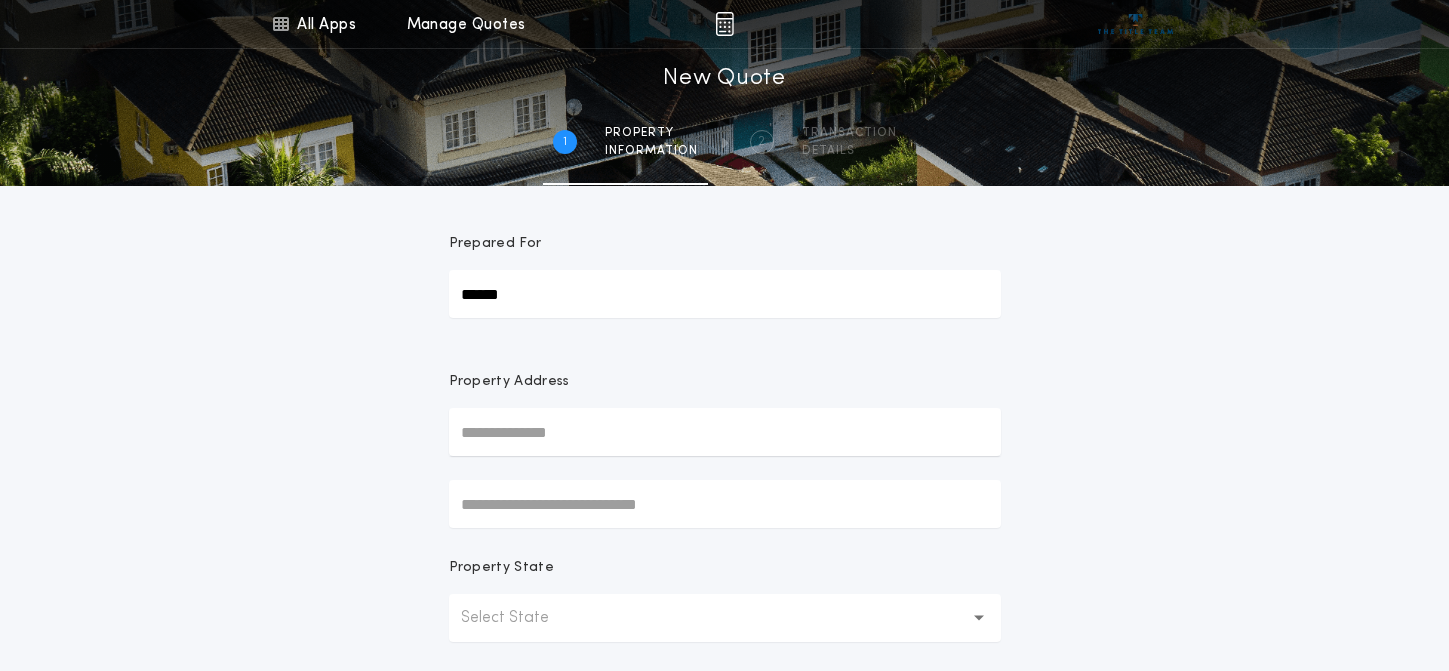 type on "******" 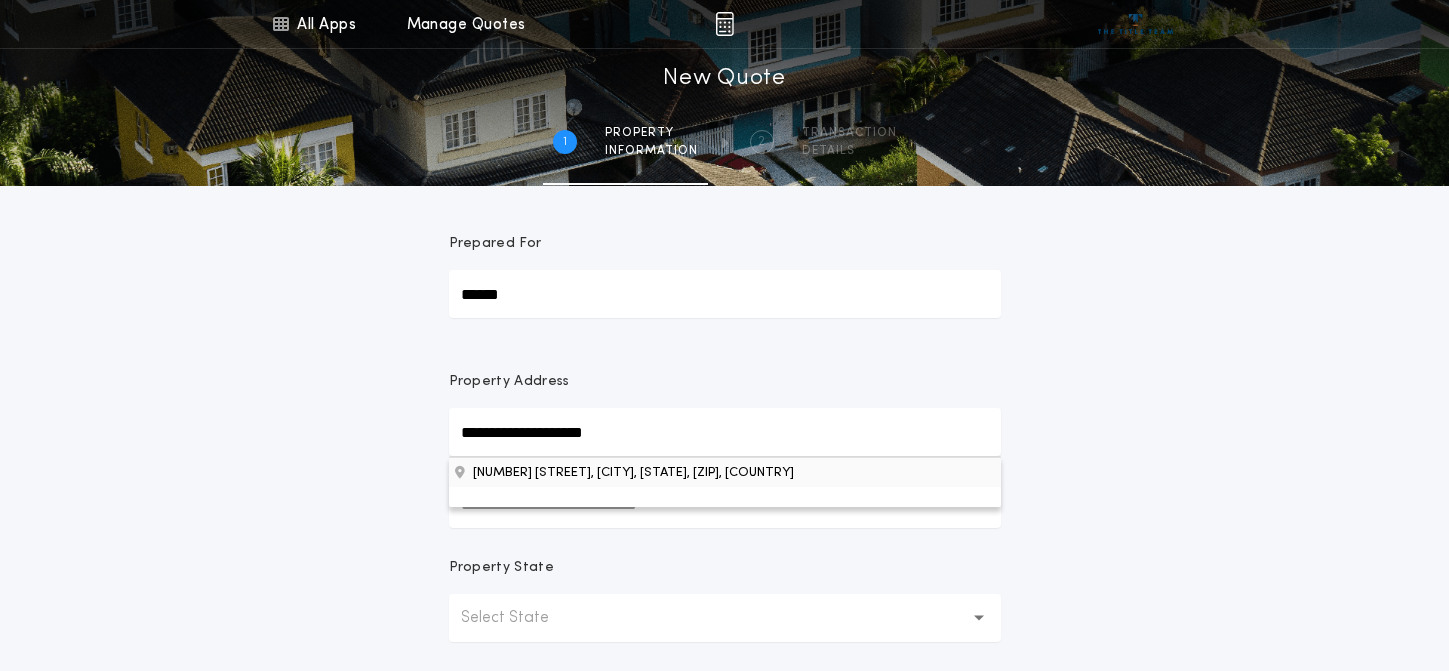 click on "[NUMBER] [STREET], [CITY], [STATE], [ZIP], [COUNTRY]" at bounding box center (725, 472) 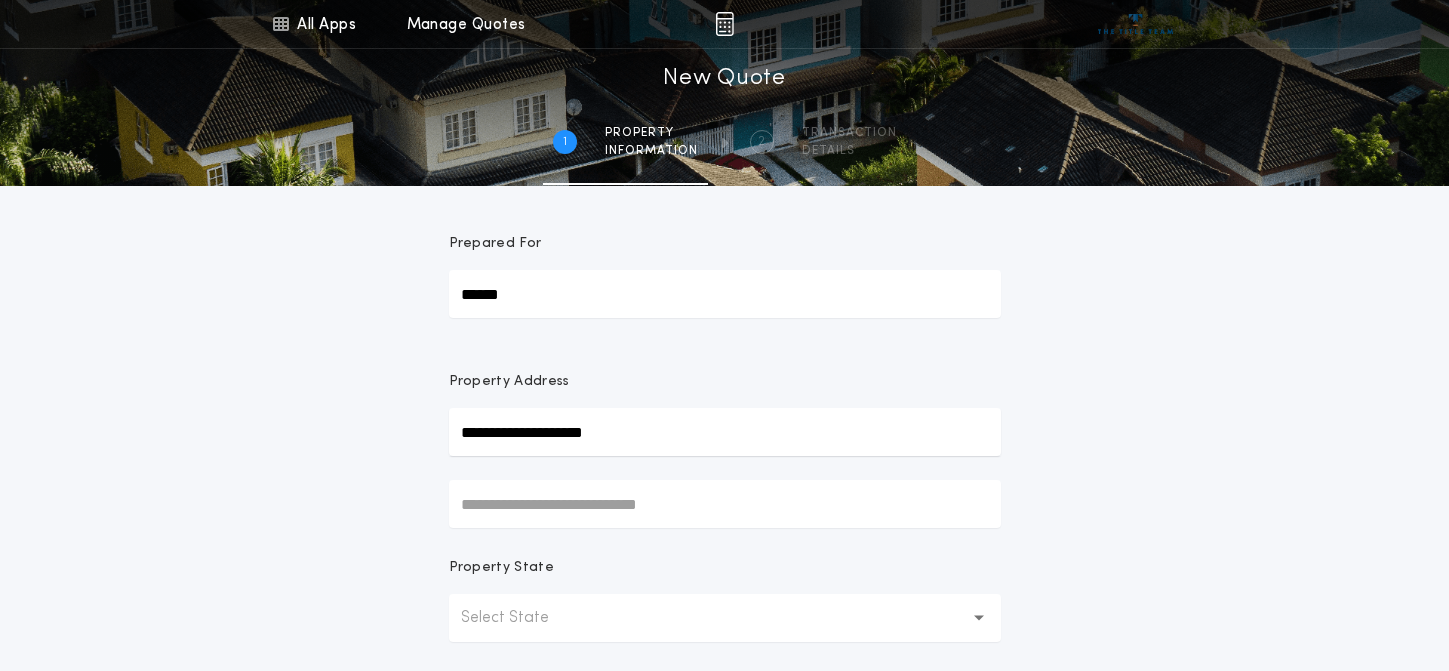 type on "**********" 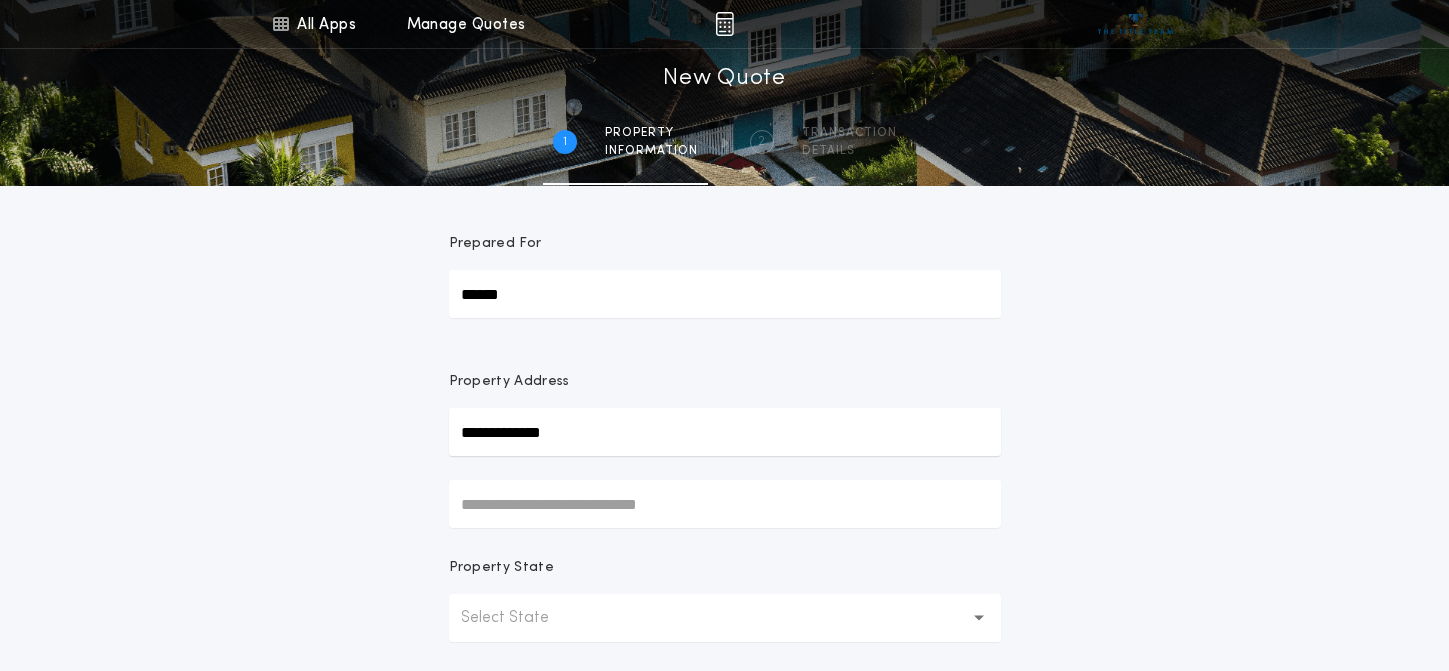 click on "**********" at bounding box center (724, 571) 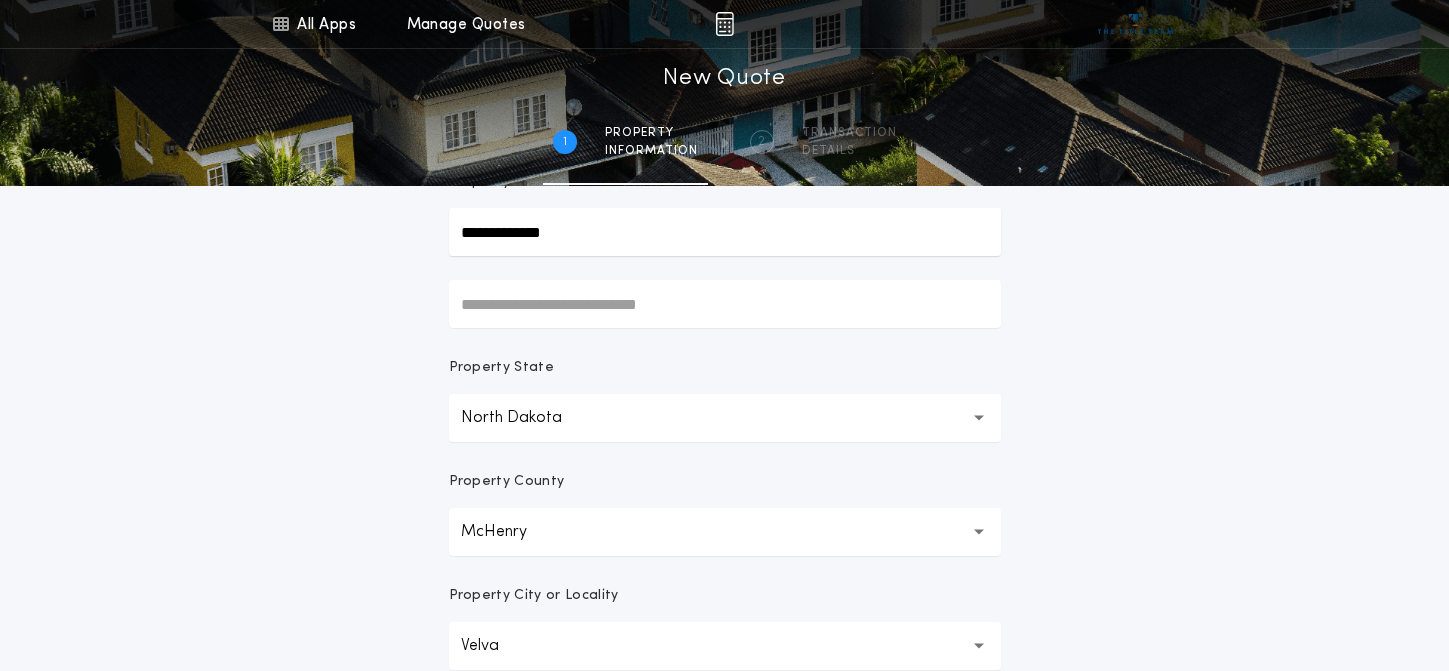 click on "**********" at bounding box center [724, 371] 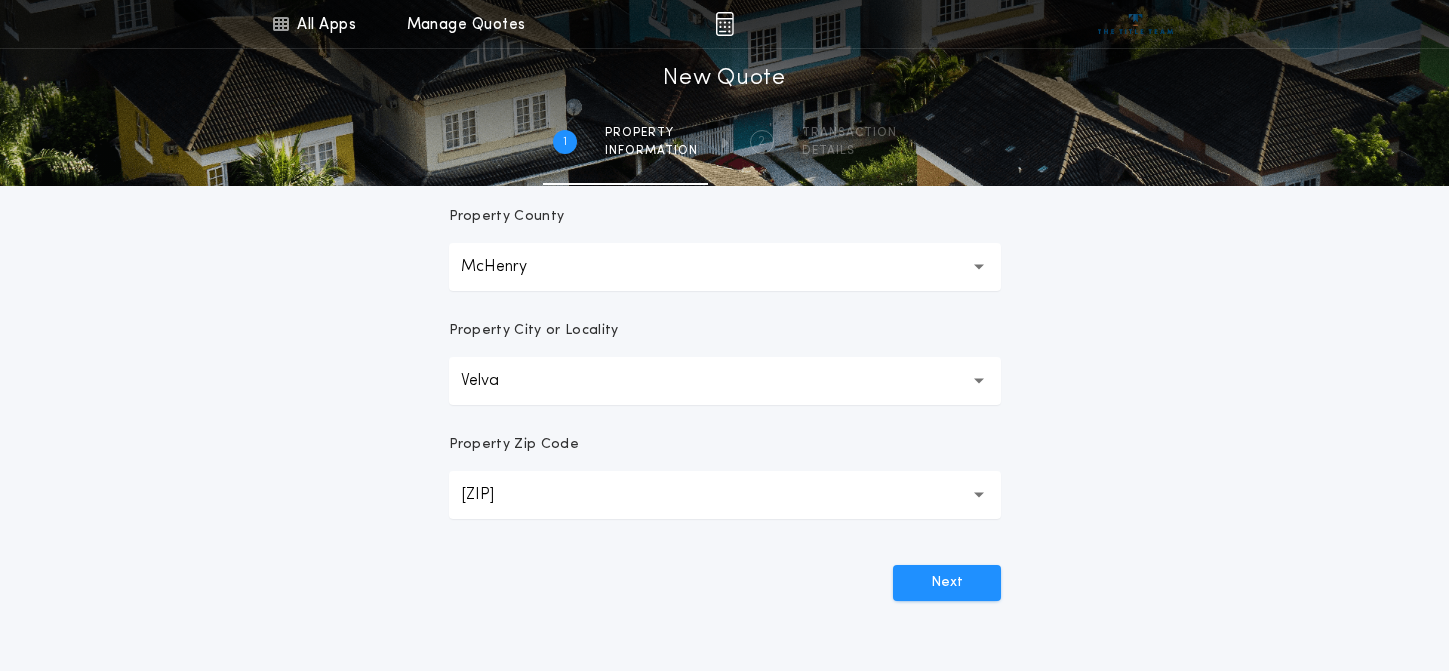 scroll, scrollTop: 500, scrollLeft: 0, axis: vertical 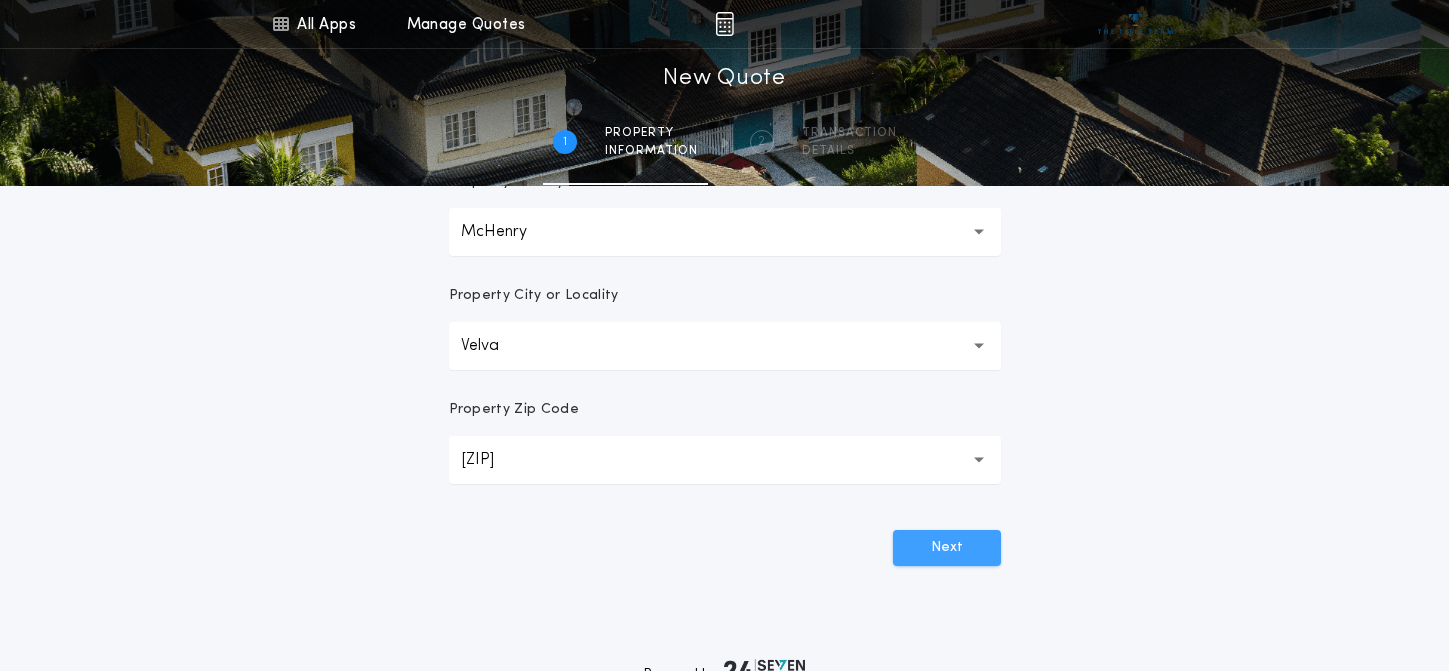 click on "Next" at bounding box center (947, 548) 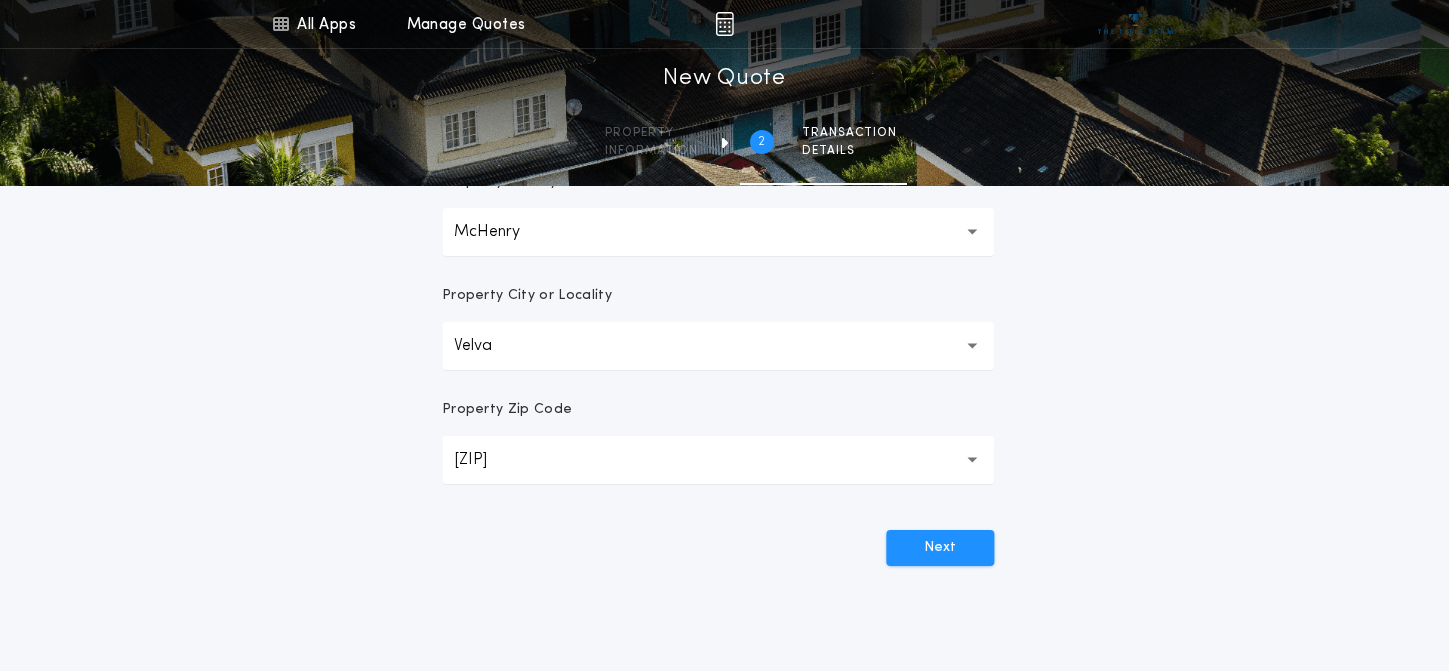 scroll, scrollTop: 0, scrollLeft: 0, axis: both 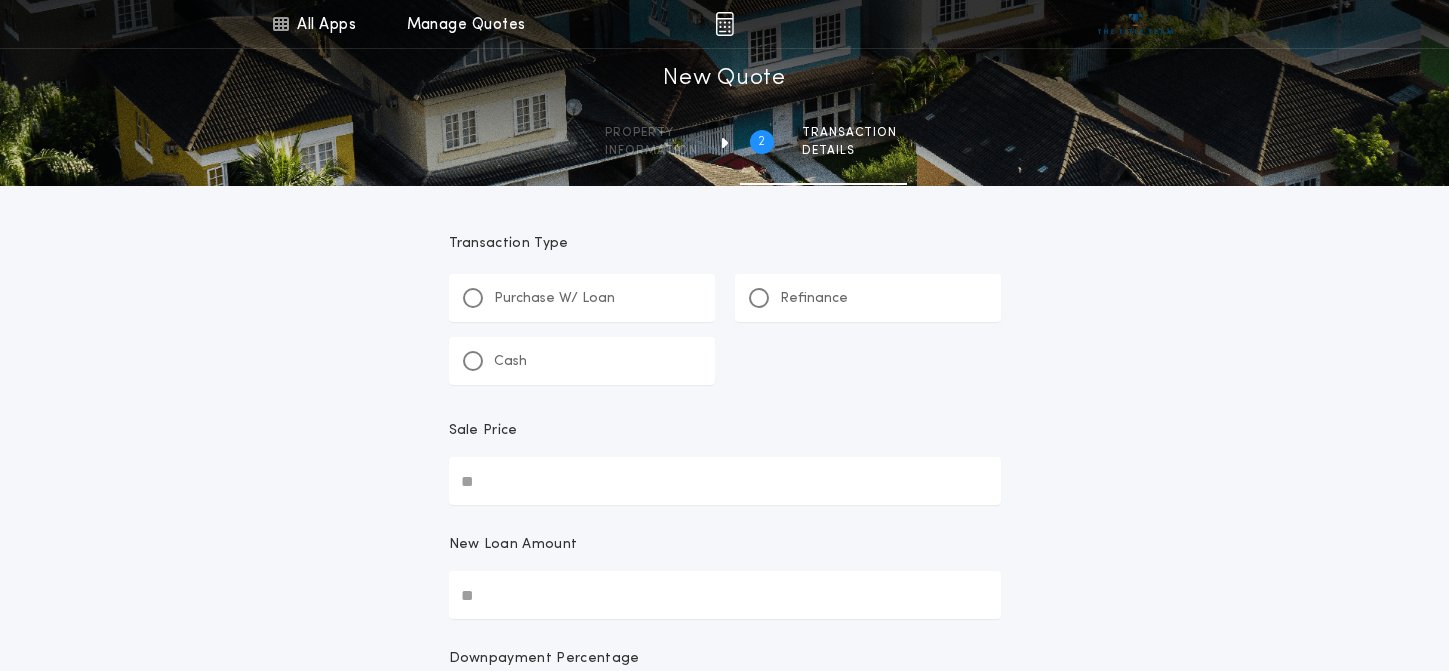 click on "Purchase W/ Loan" at bounding box center [554, 299] 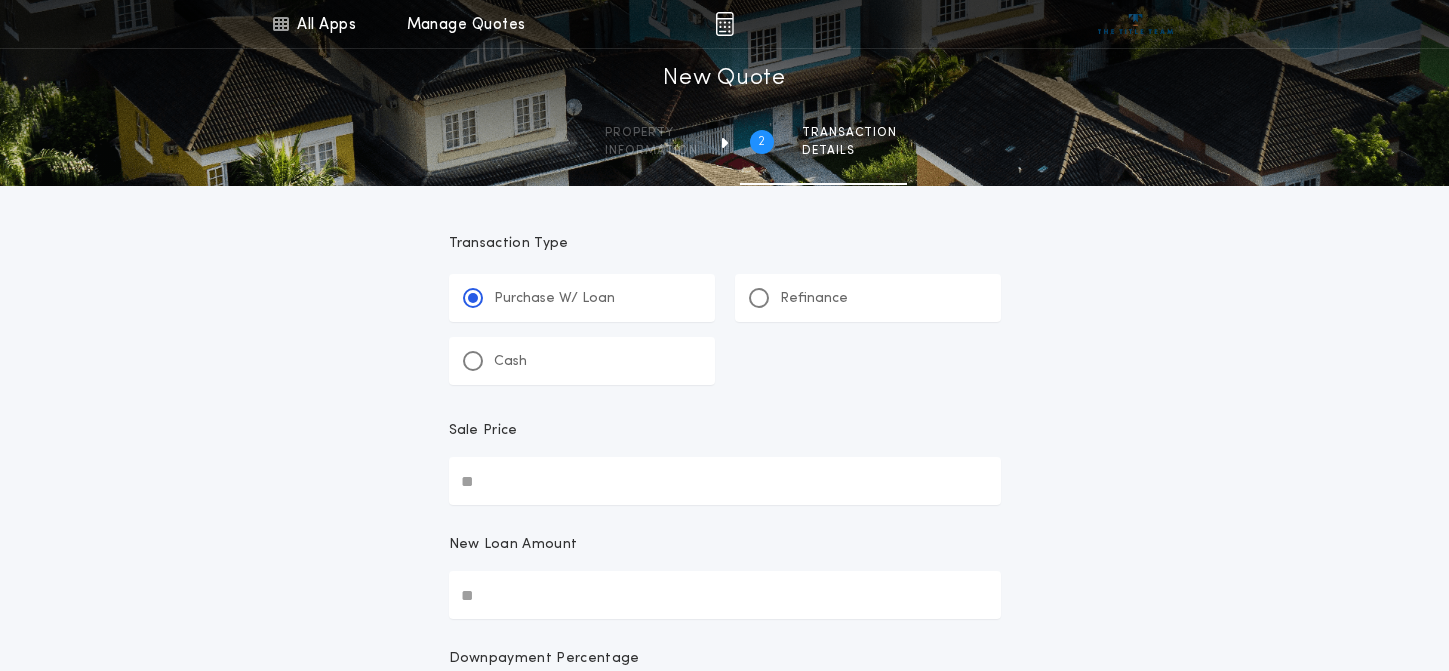 click on "Sale Price" at bounding box center (725, 481) 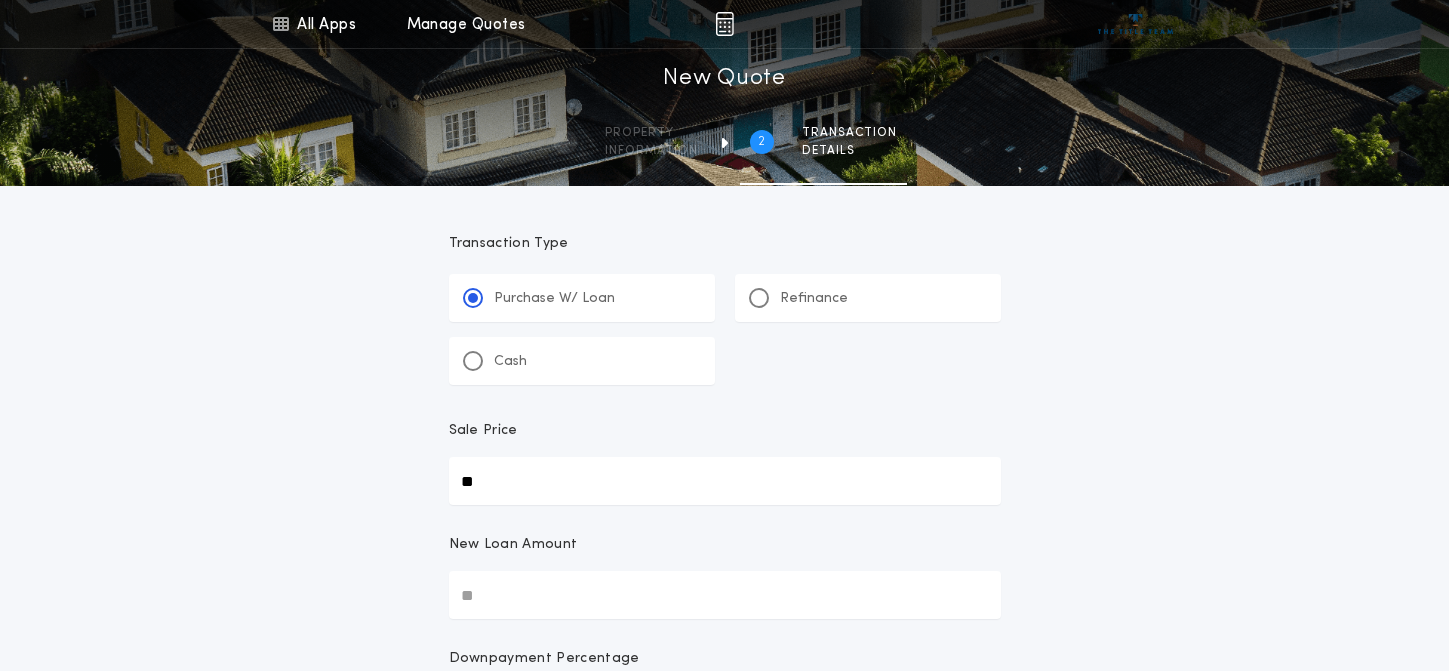 type on "**" 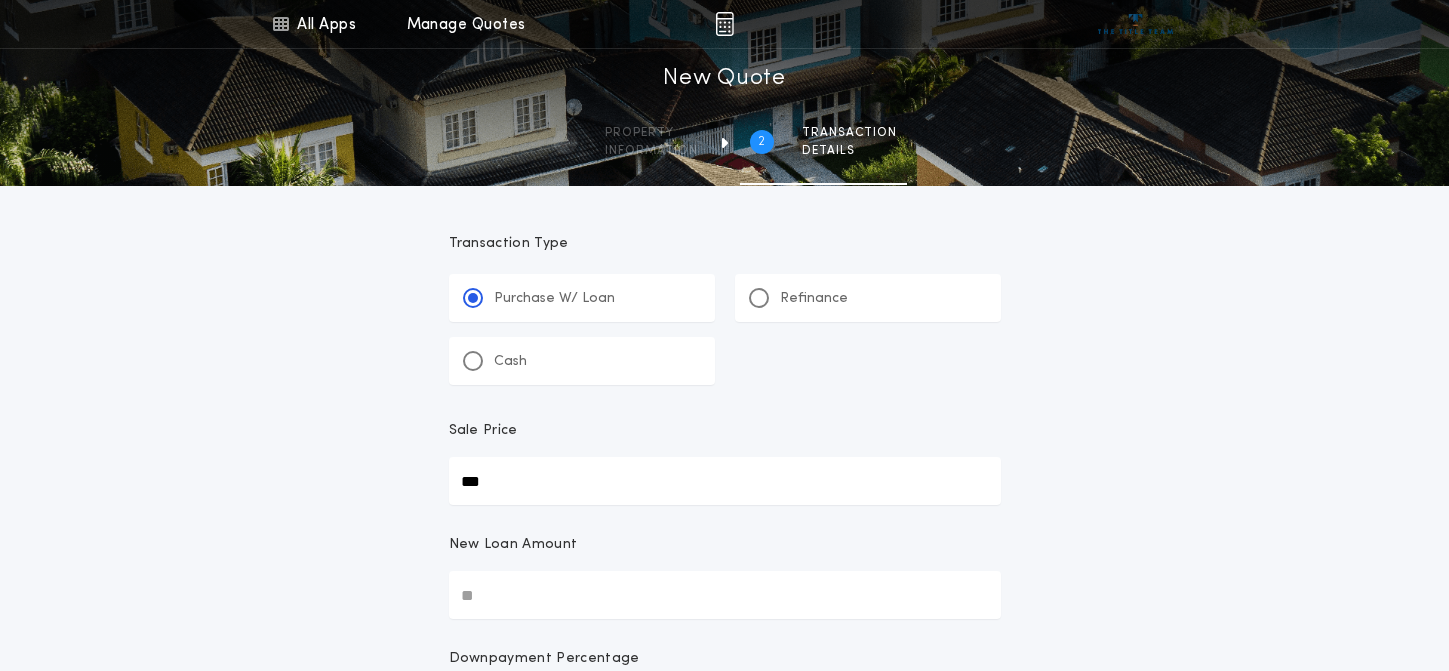 type on "***" 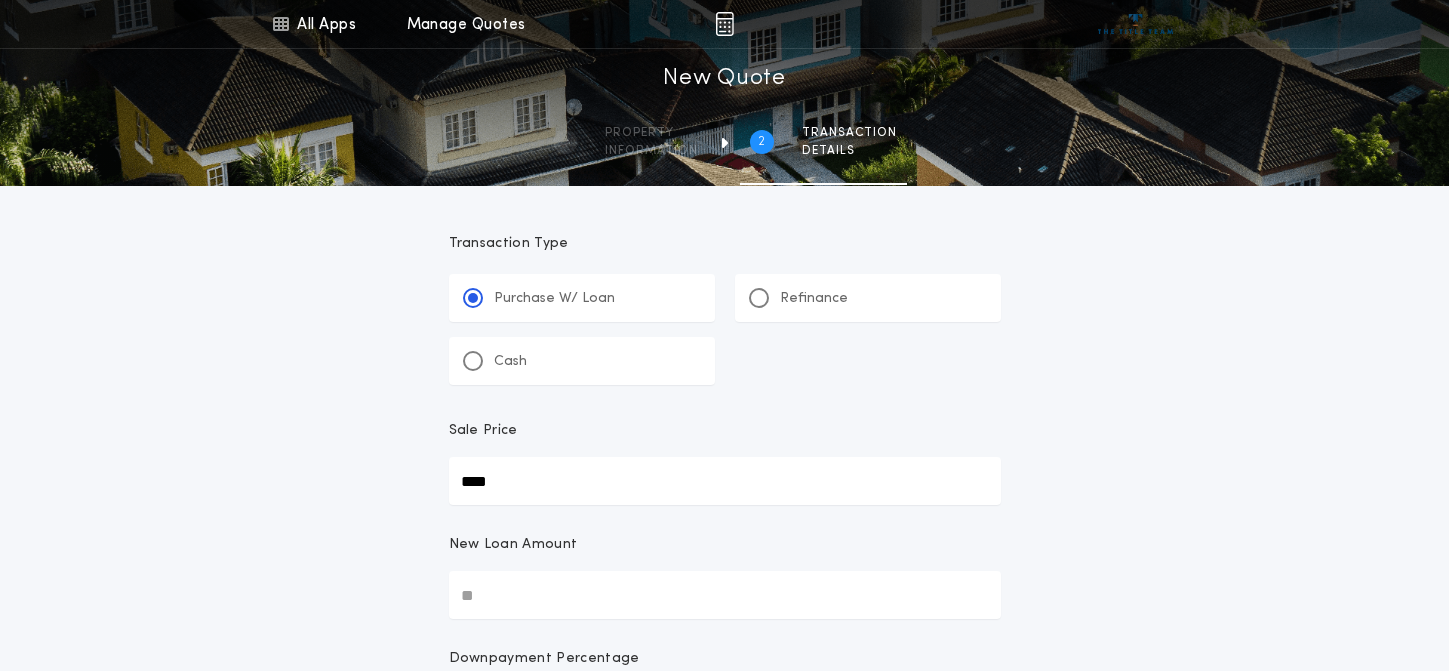 type on "****" 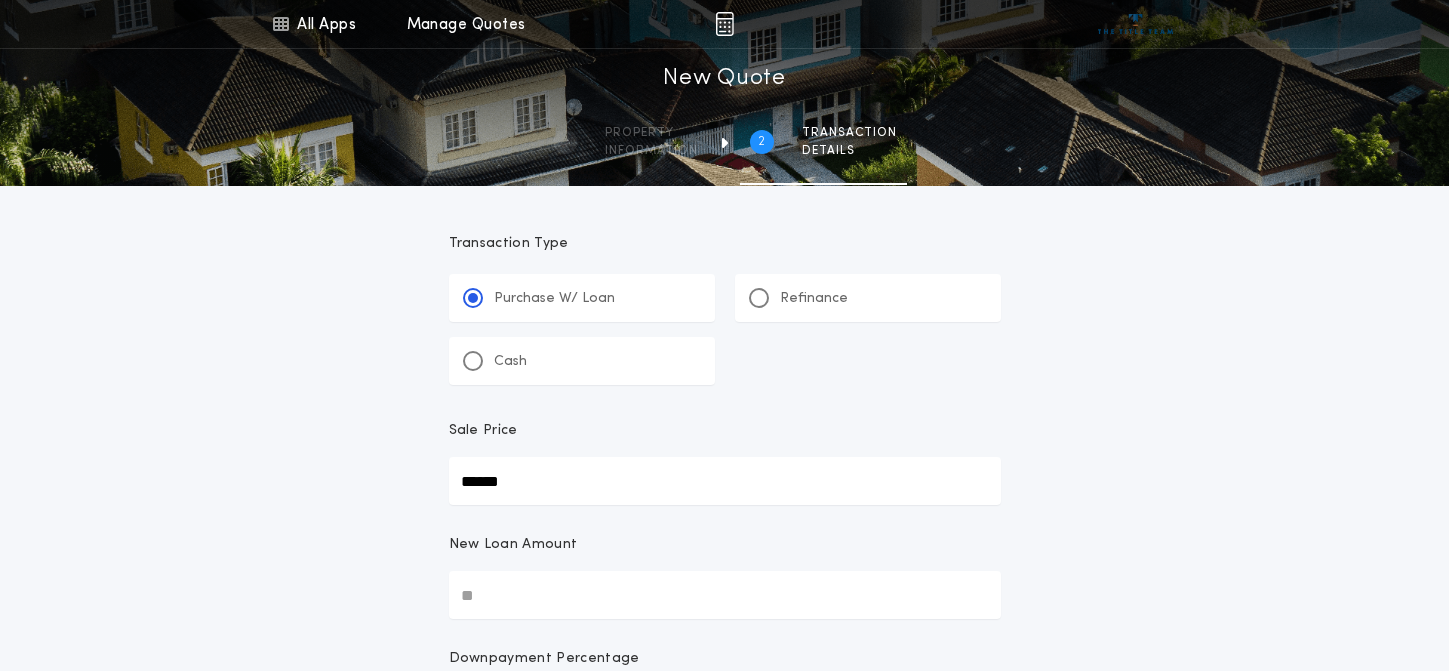 type on "******" 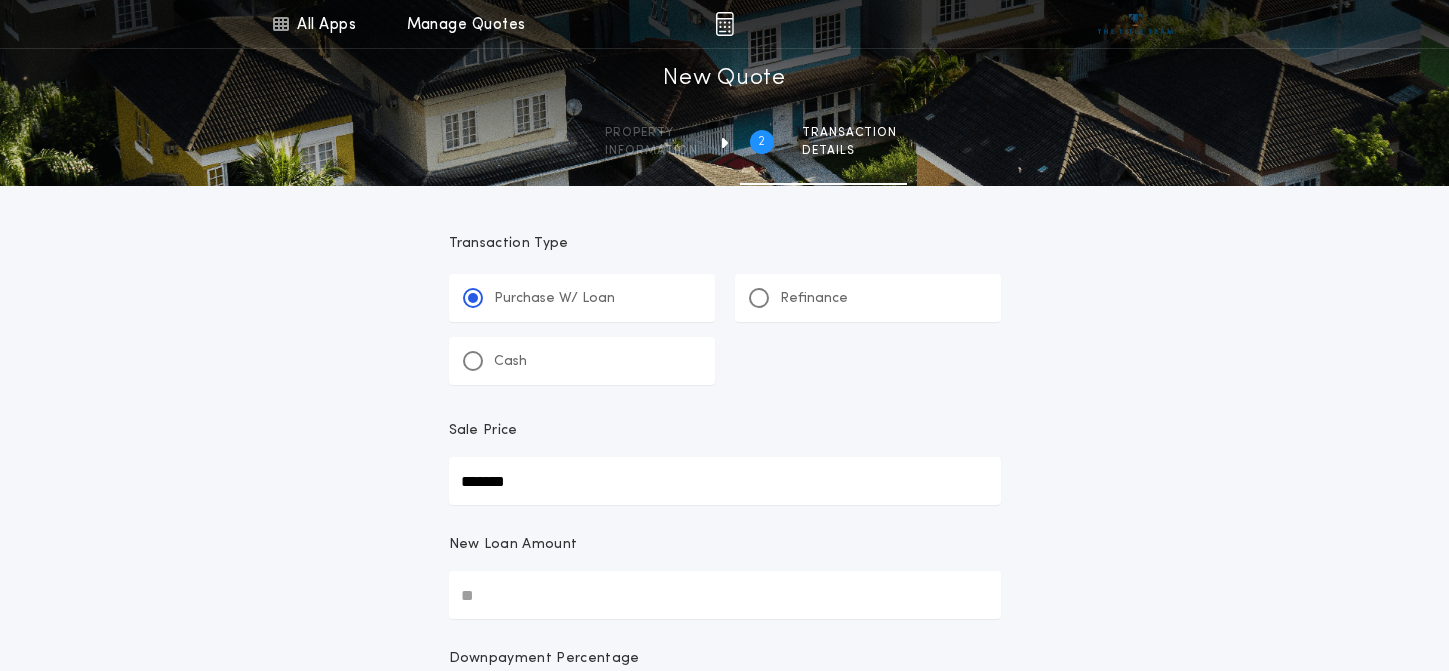 type on "*******" 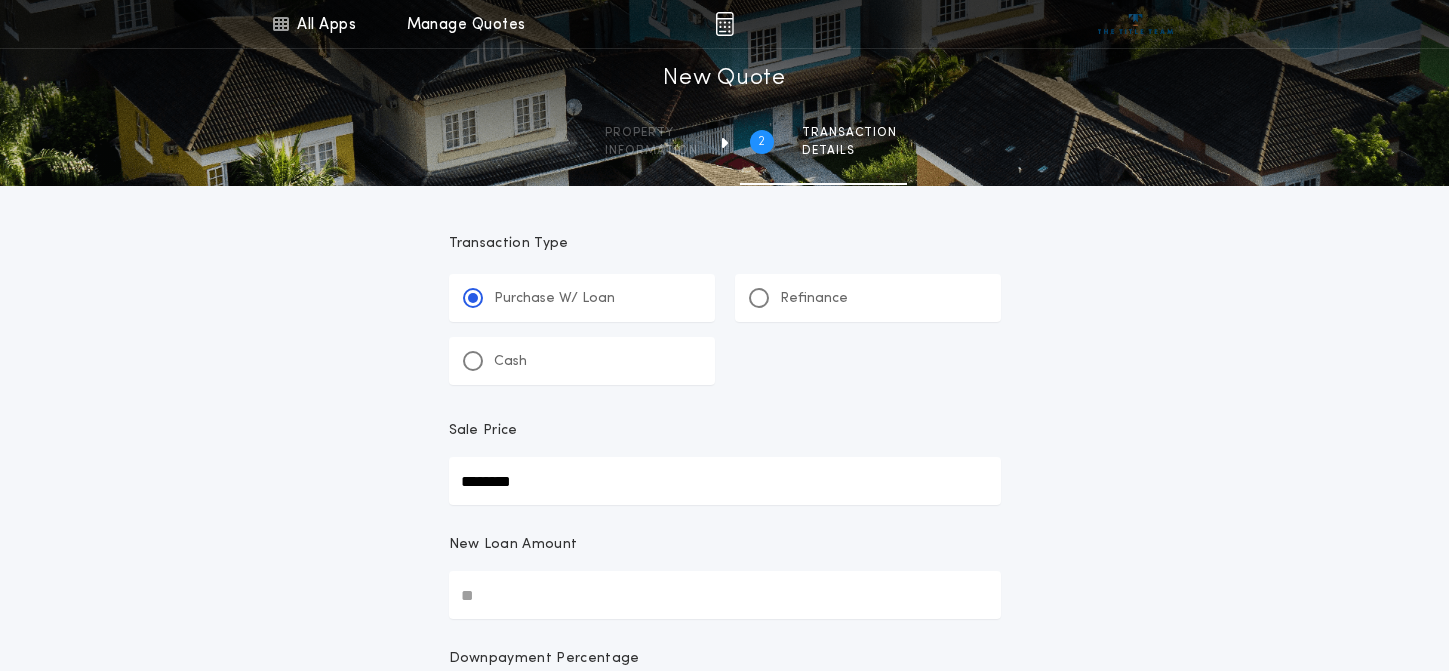 type on "********" 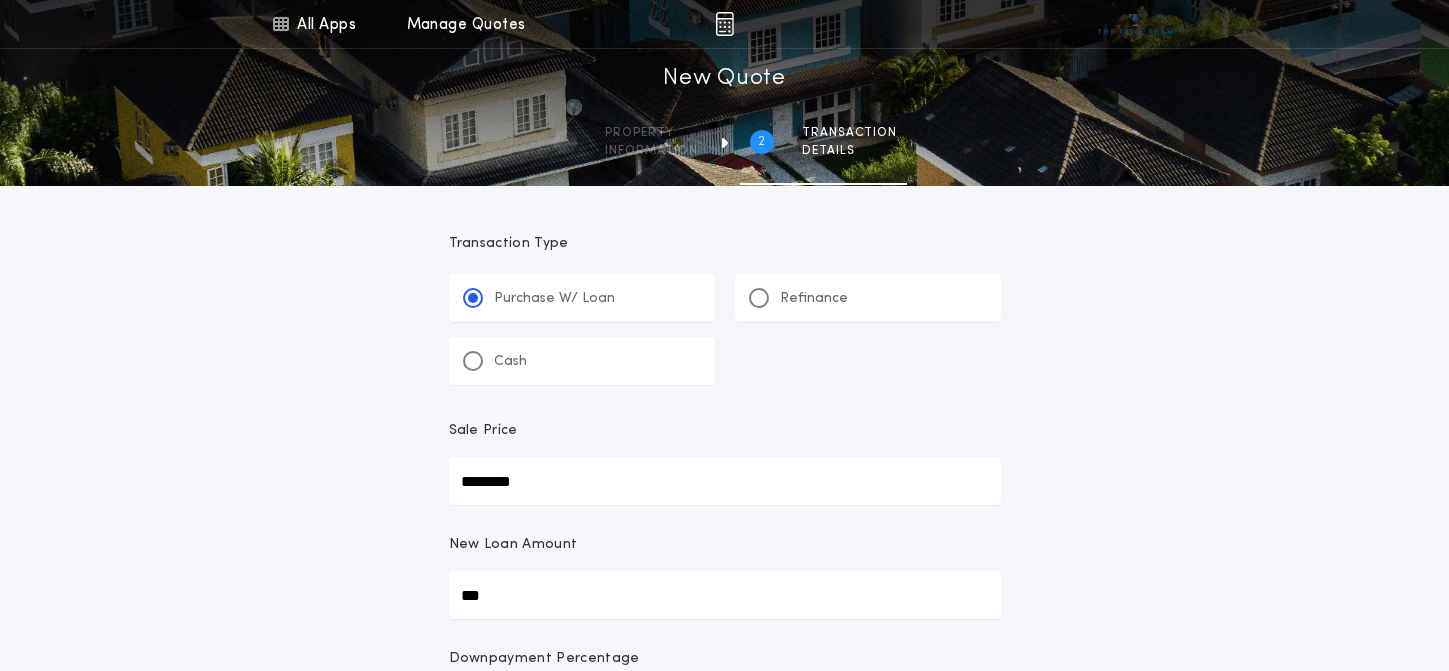 type on "****" 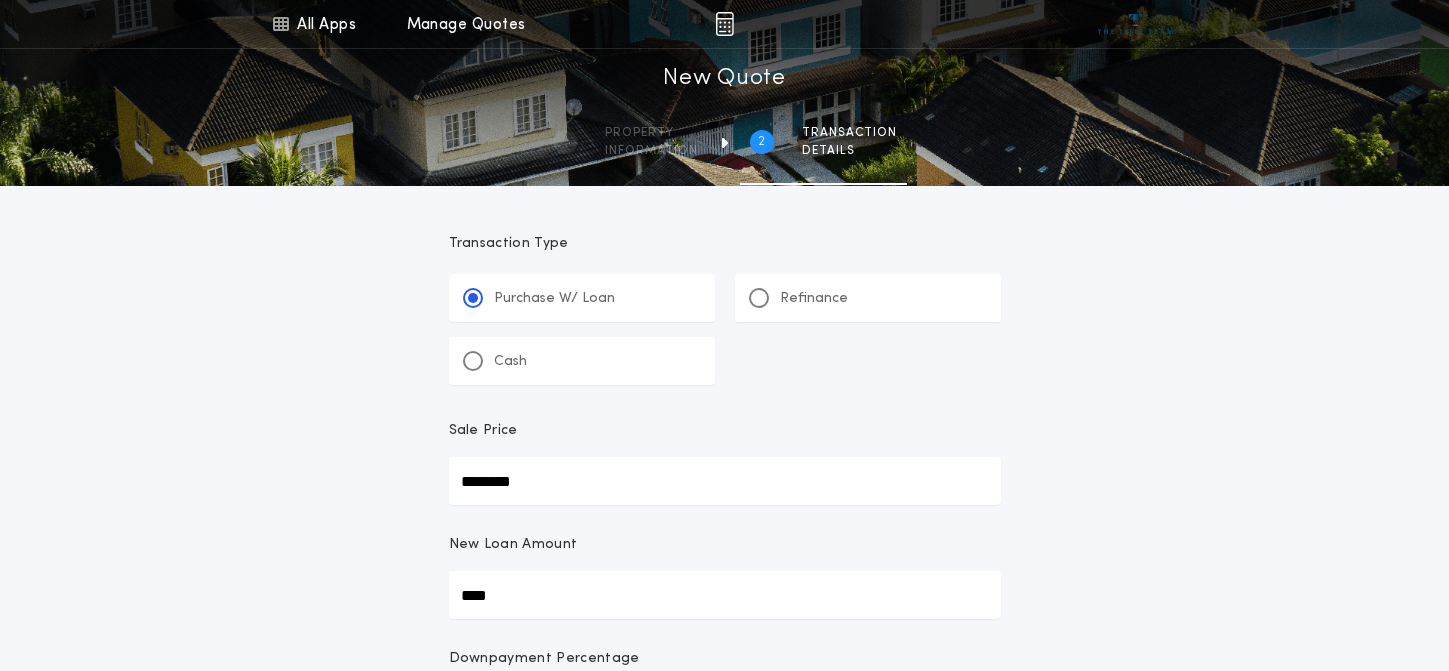 type on "******" 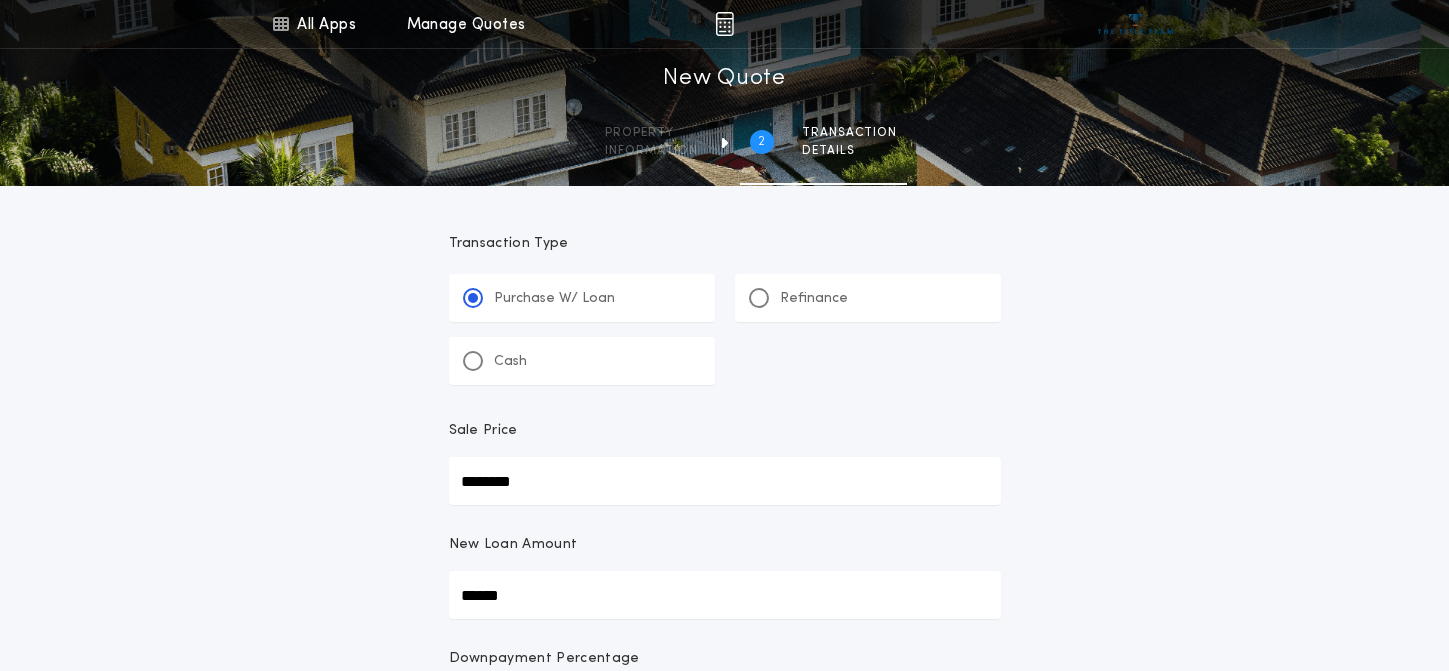 type on "*******" 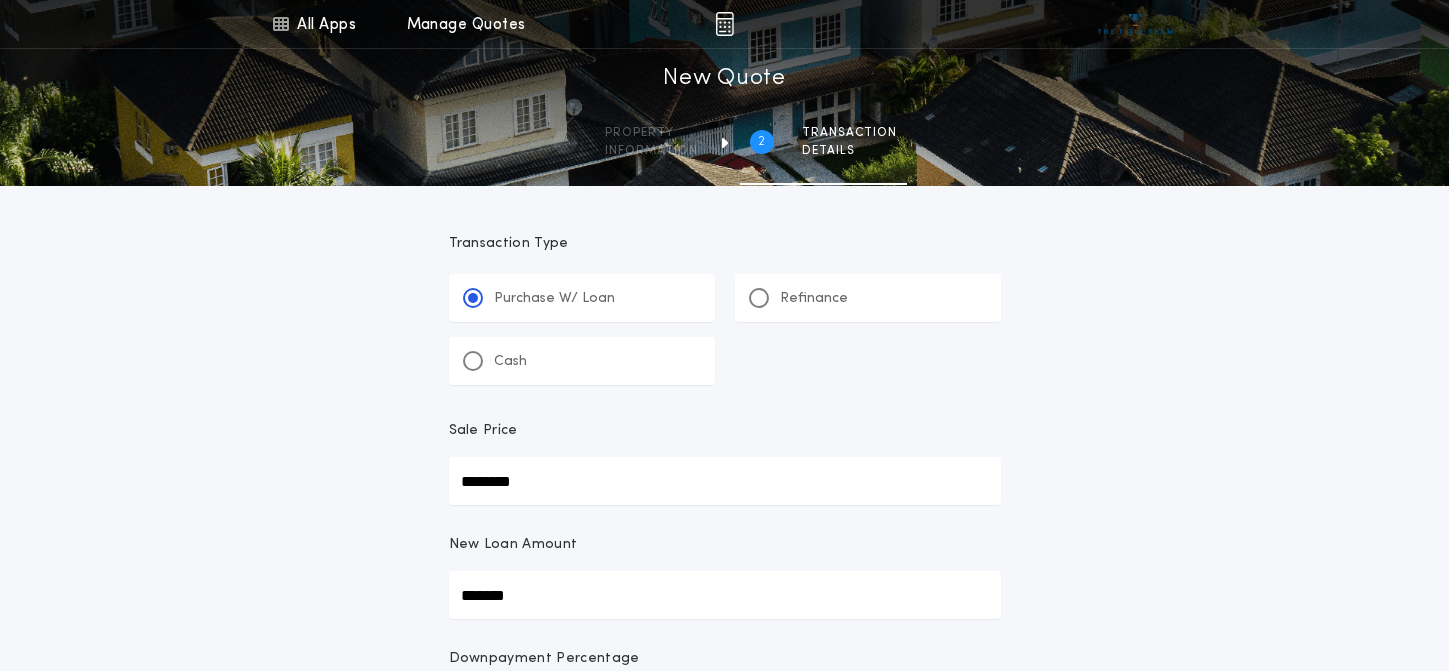 type on "********" 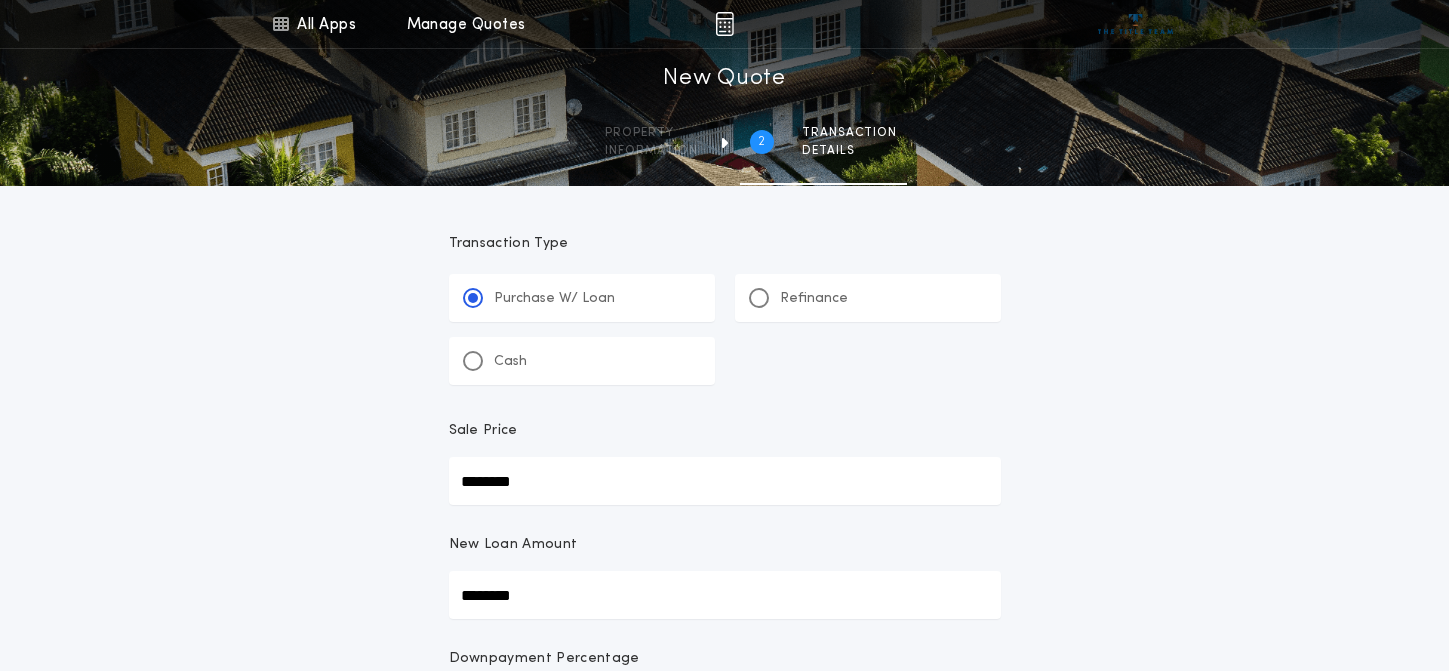 type on "********" 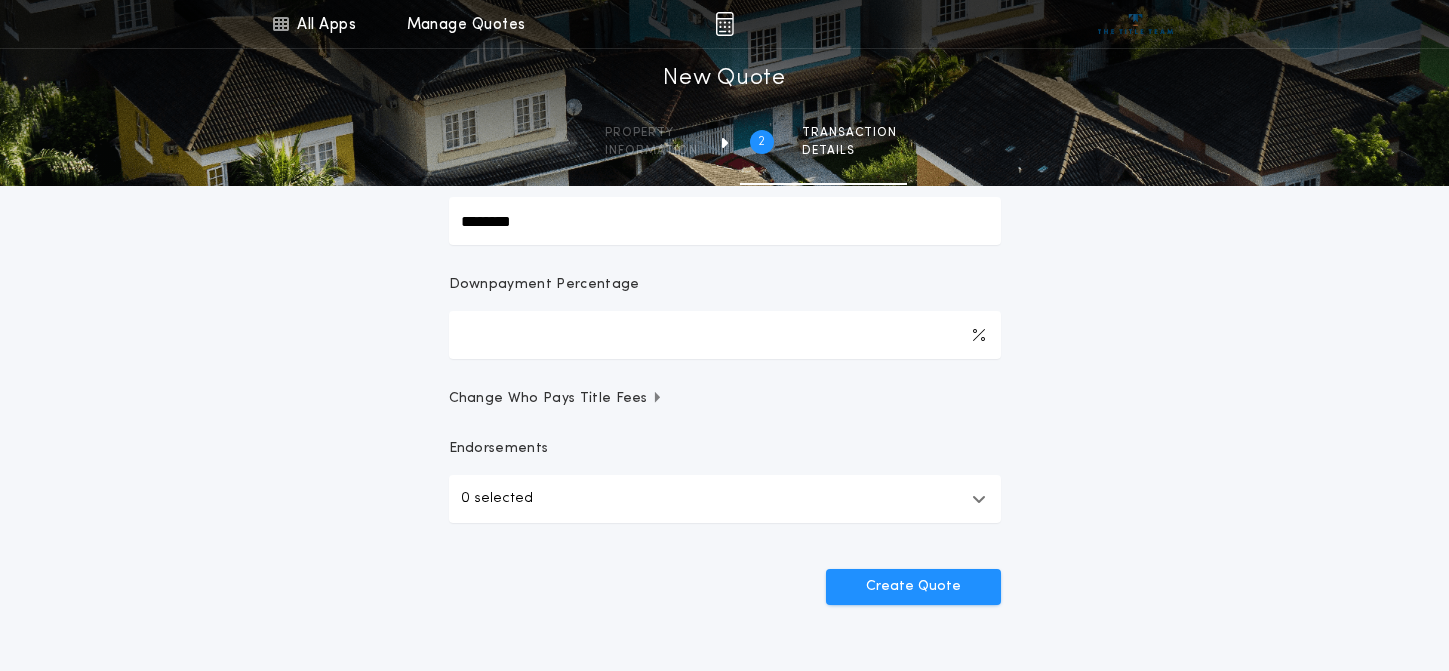 click on "0 selected" at bounding box center (725, 499) 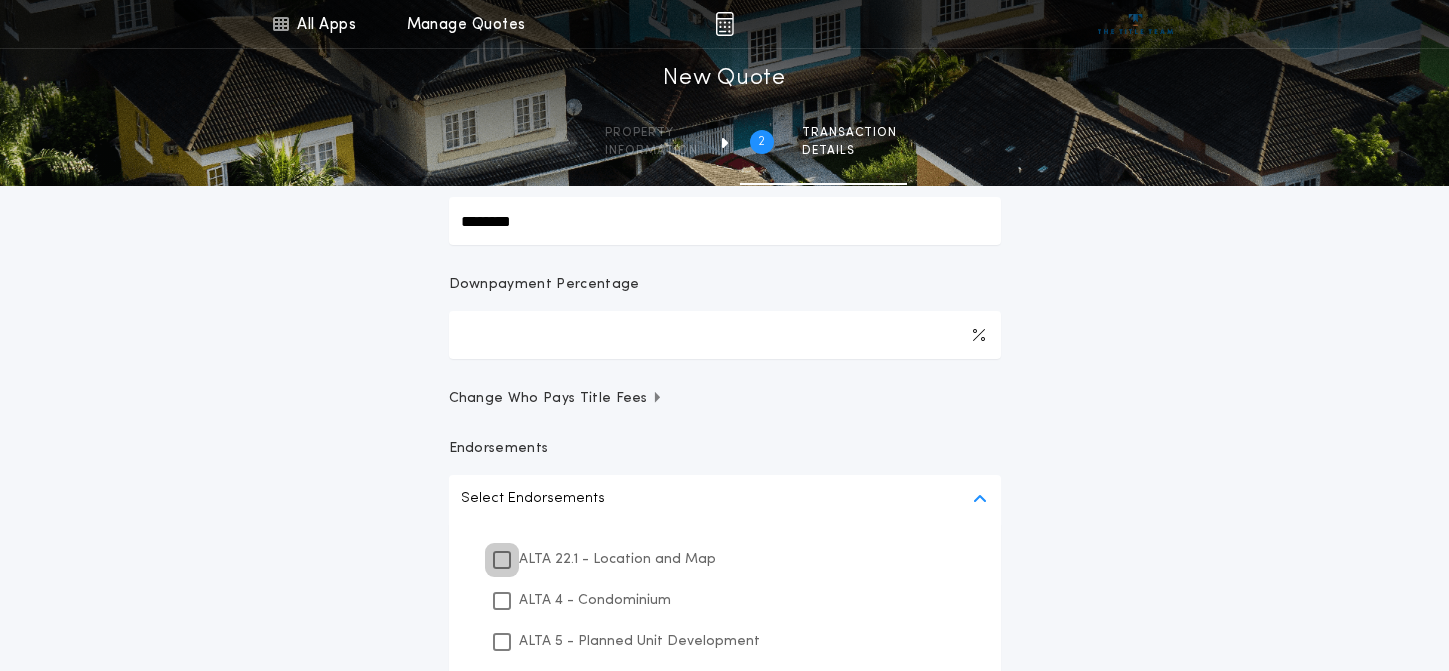 click at bounding box center (502, 560) 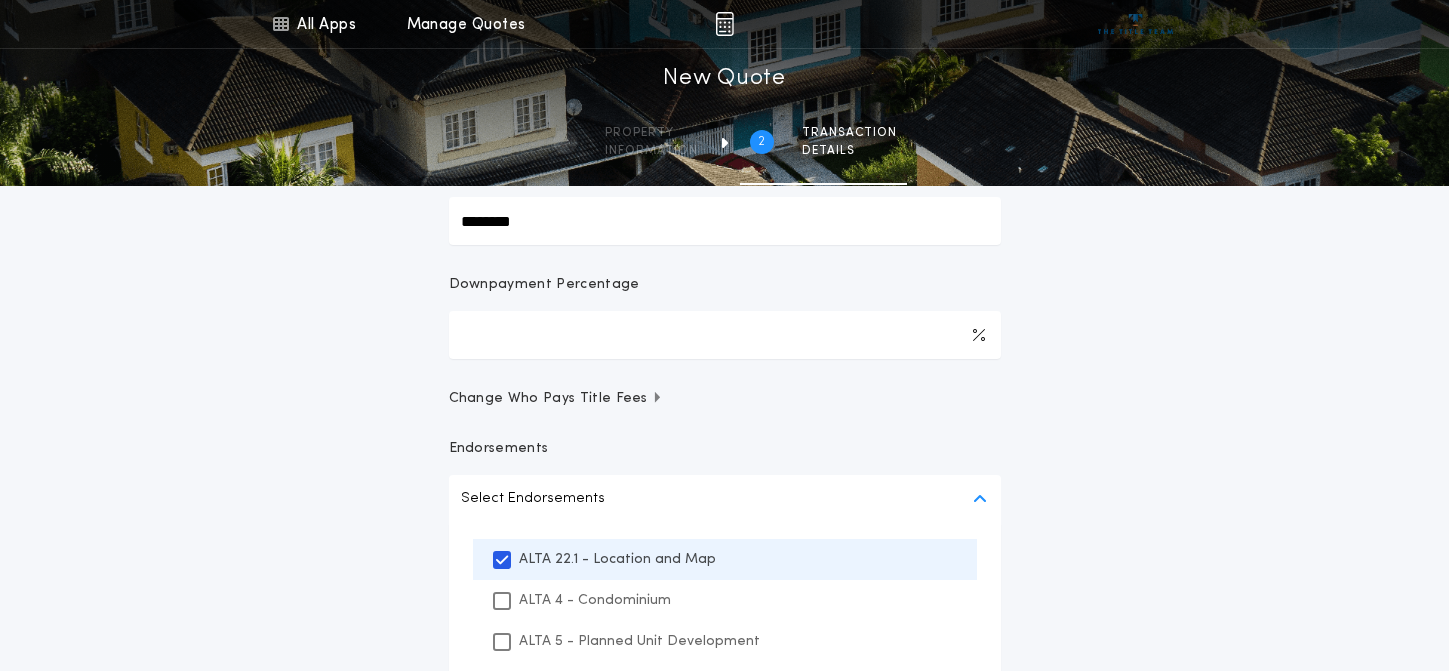 click at bounding box center [979, 499] 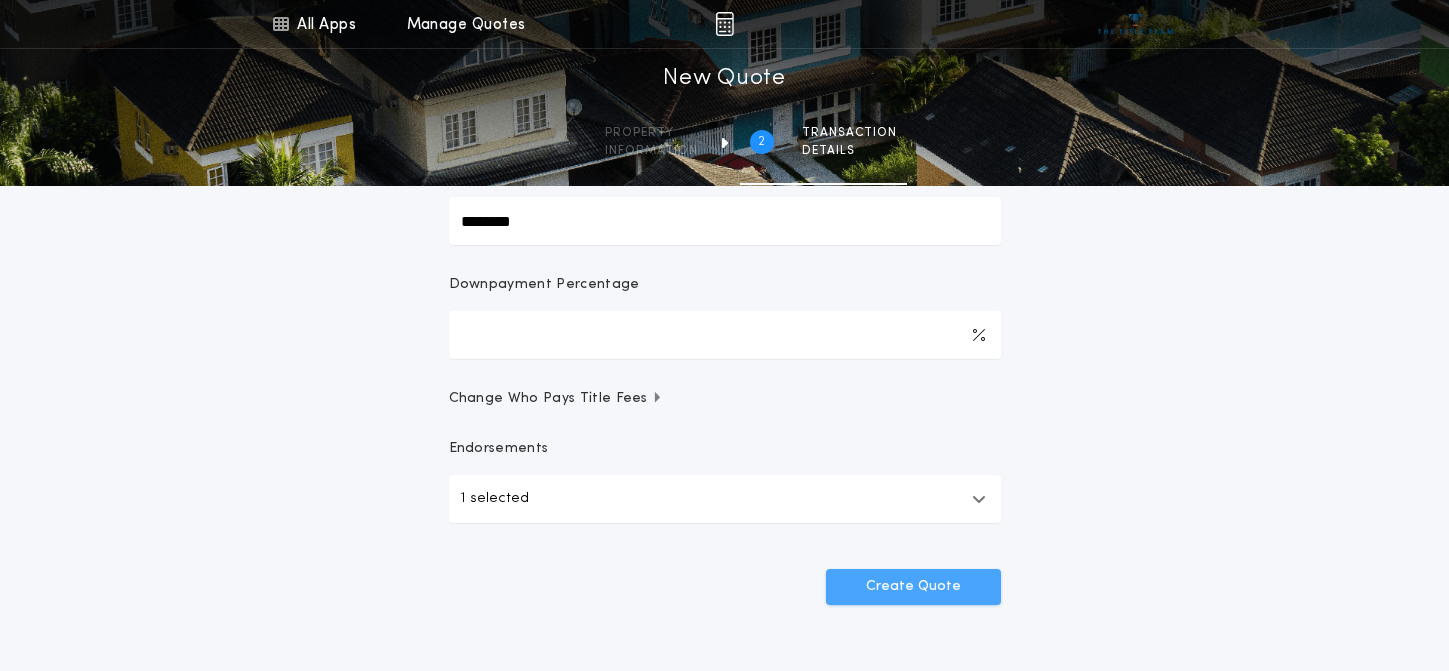 click on "Create Quote" at bounding box center [913, 587] 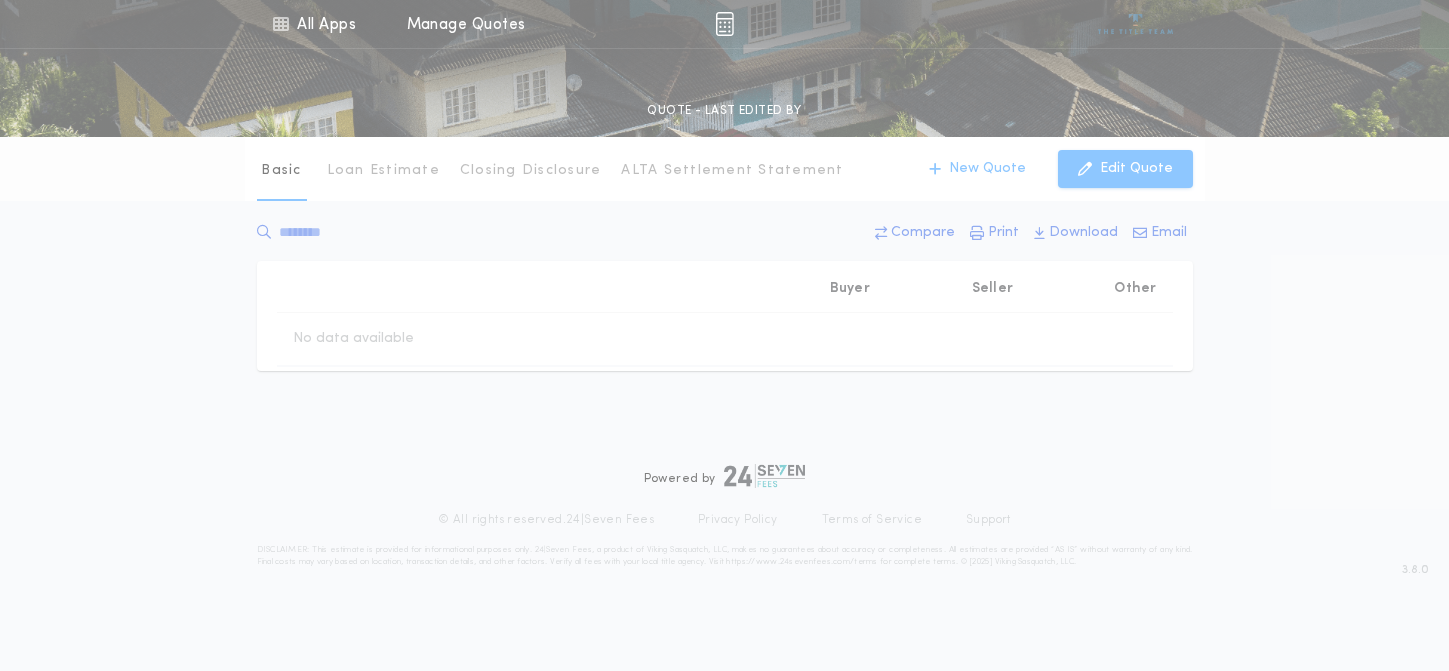 scroll, scrollTop: 0, scrollLeft: 0, axis: both 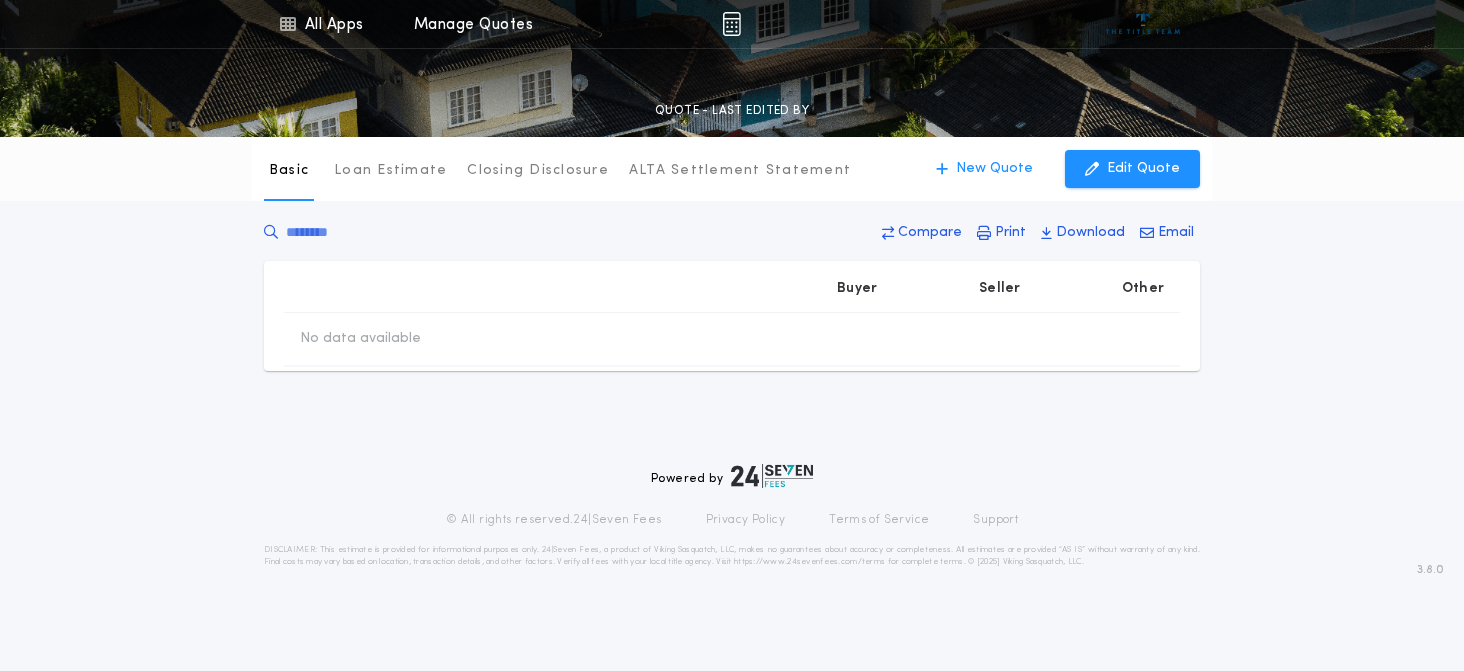 type on "********" 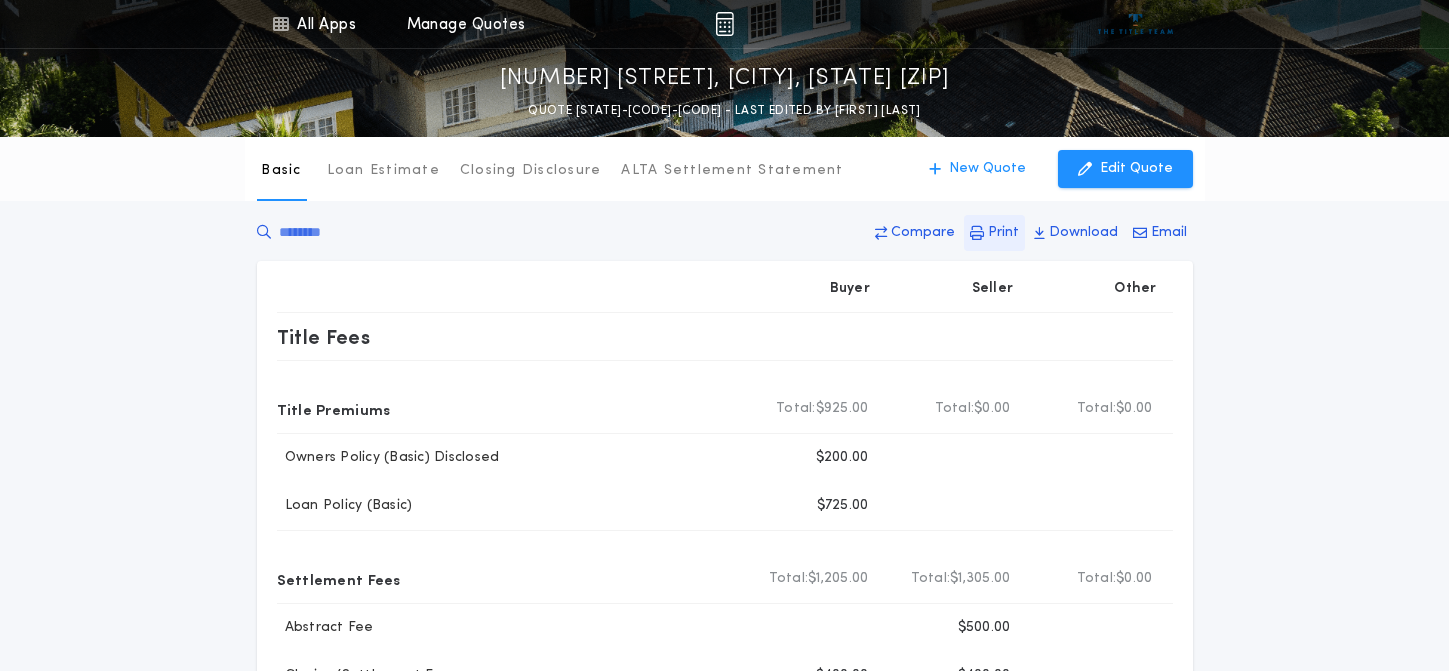 click on "Print" at bounding box center (994, 233) 